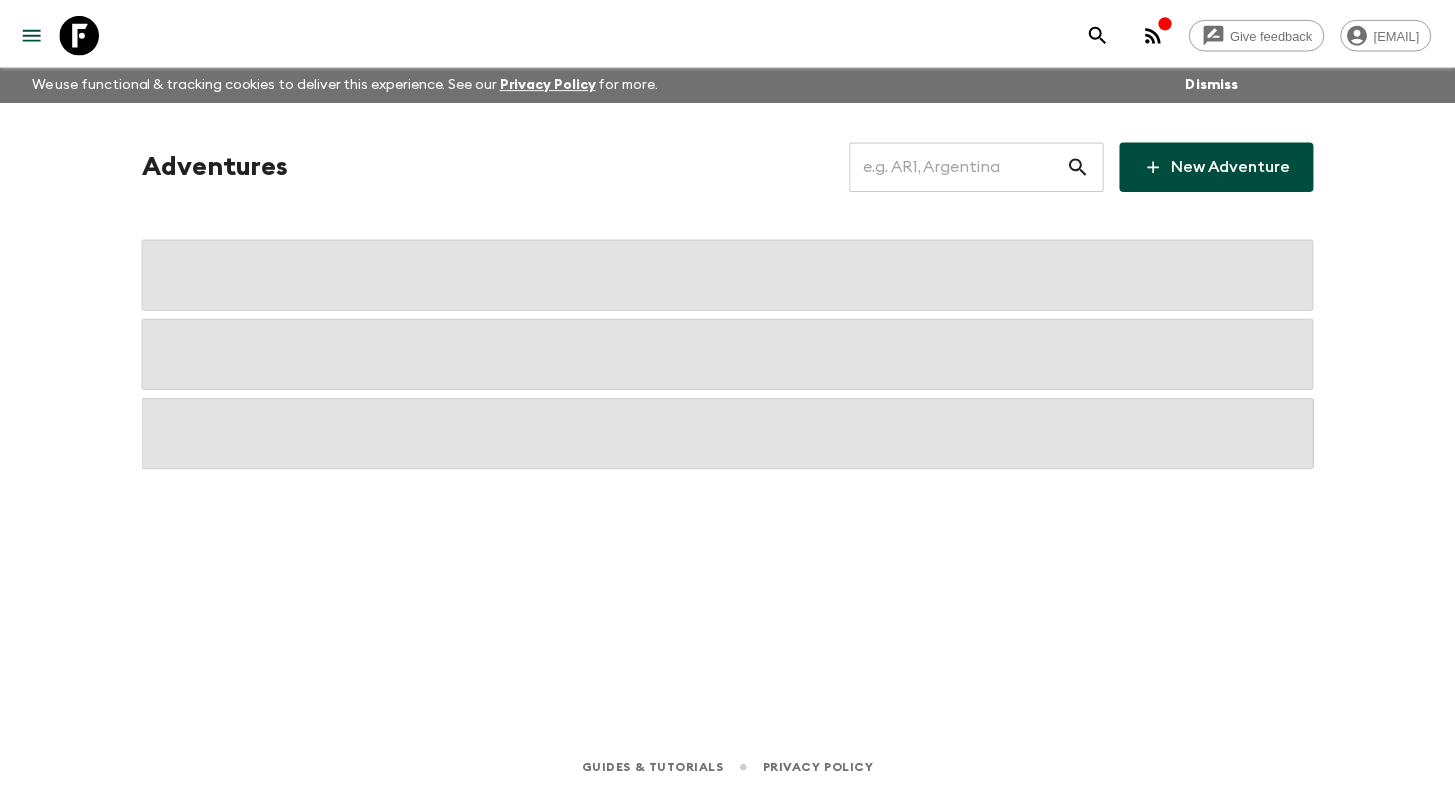 scroll, scrollTop: 0, scrollLeft: 0, axis: both 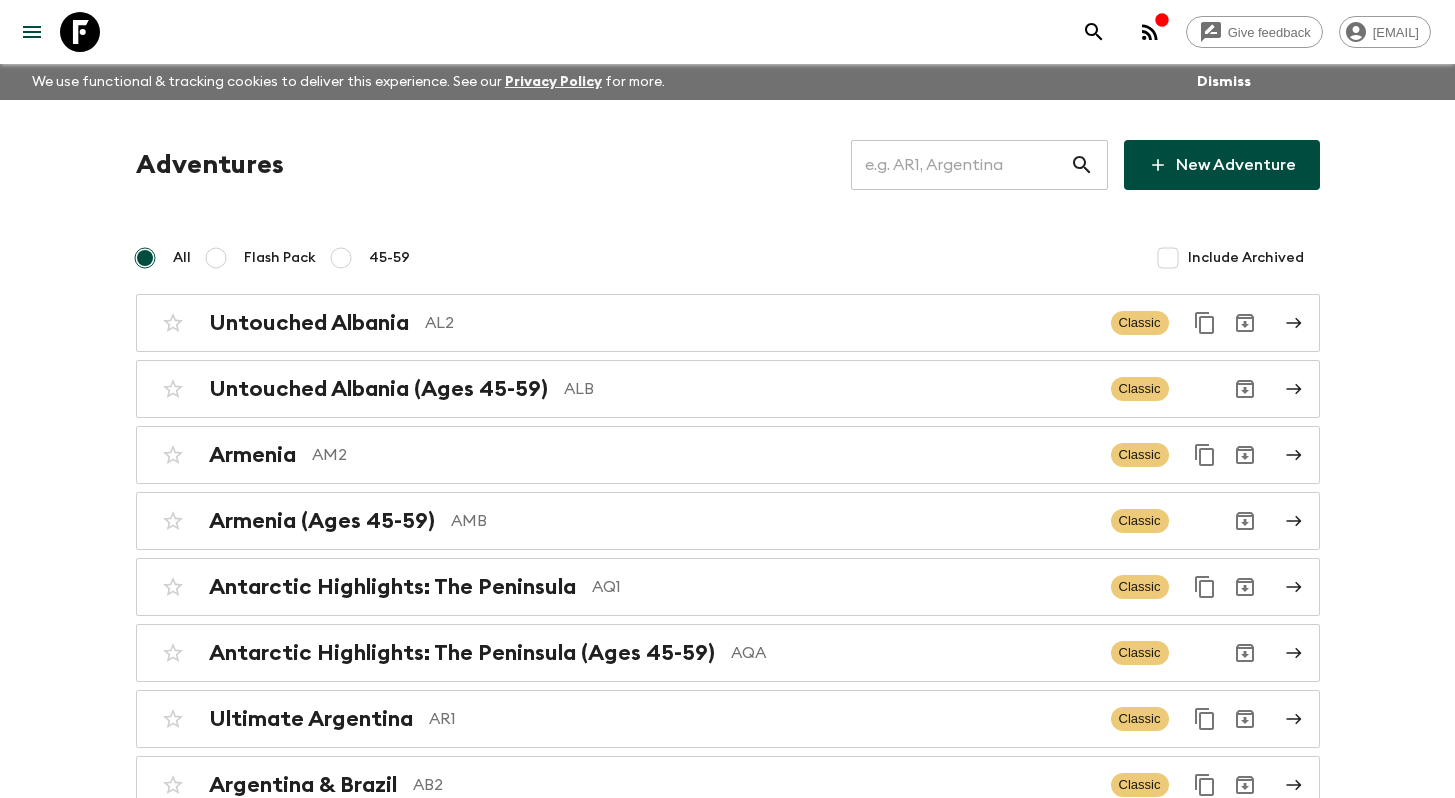 click 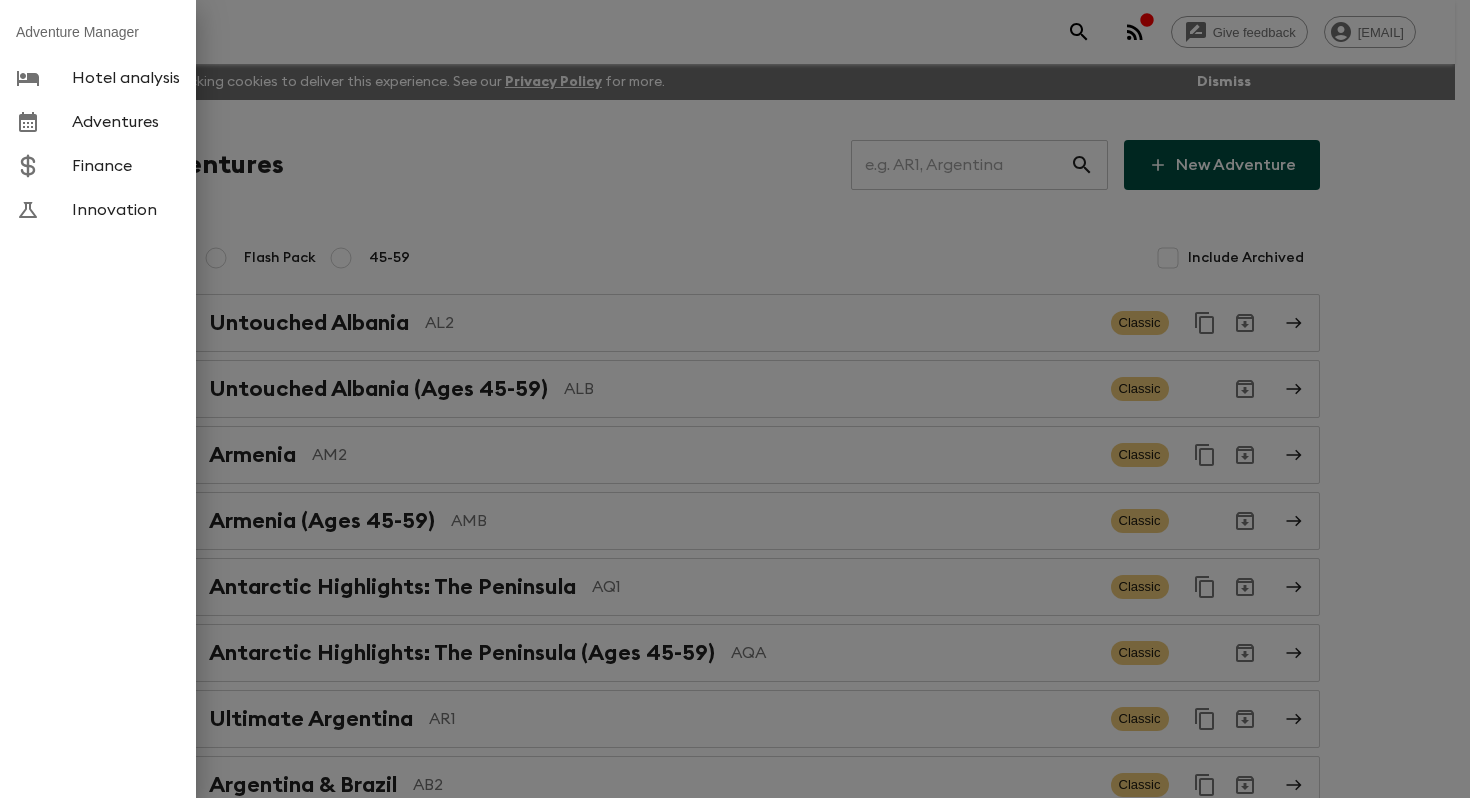 click at bounding box center [735, 399] 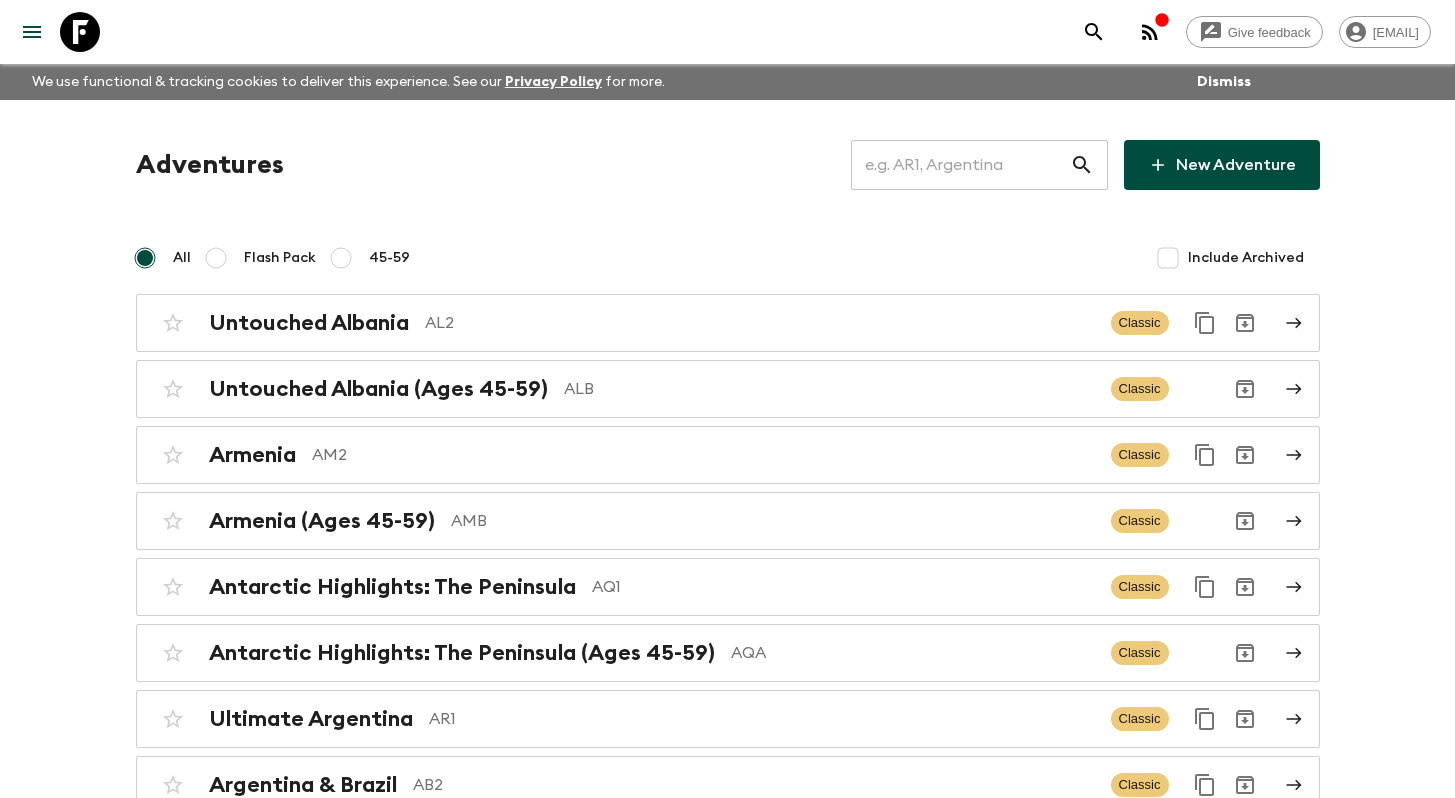 click at bounding box center [960, 165] 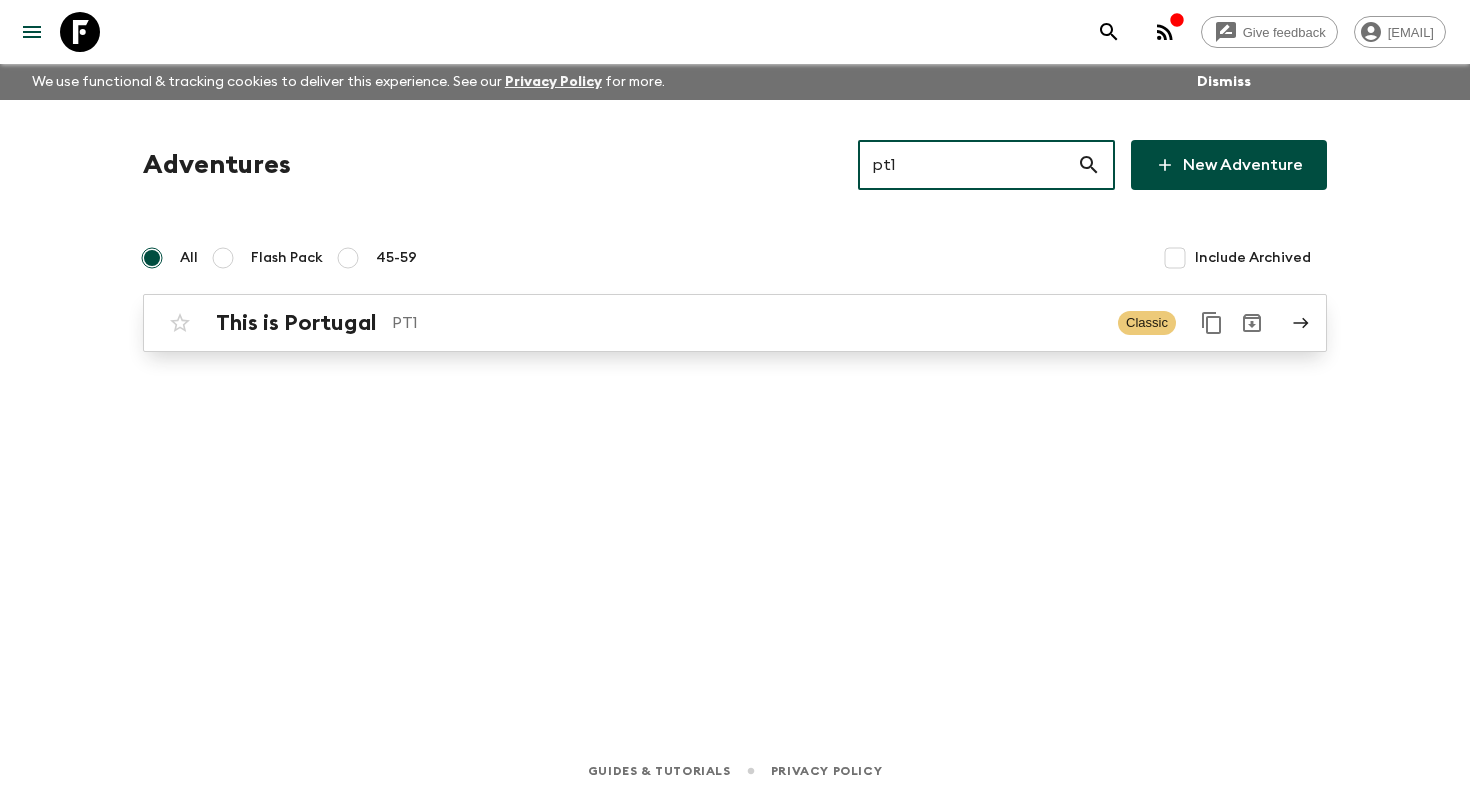 type on "pt1" 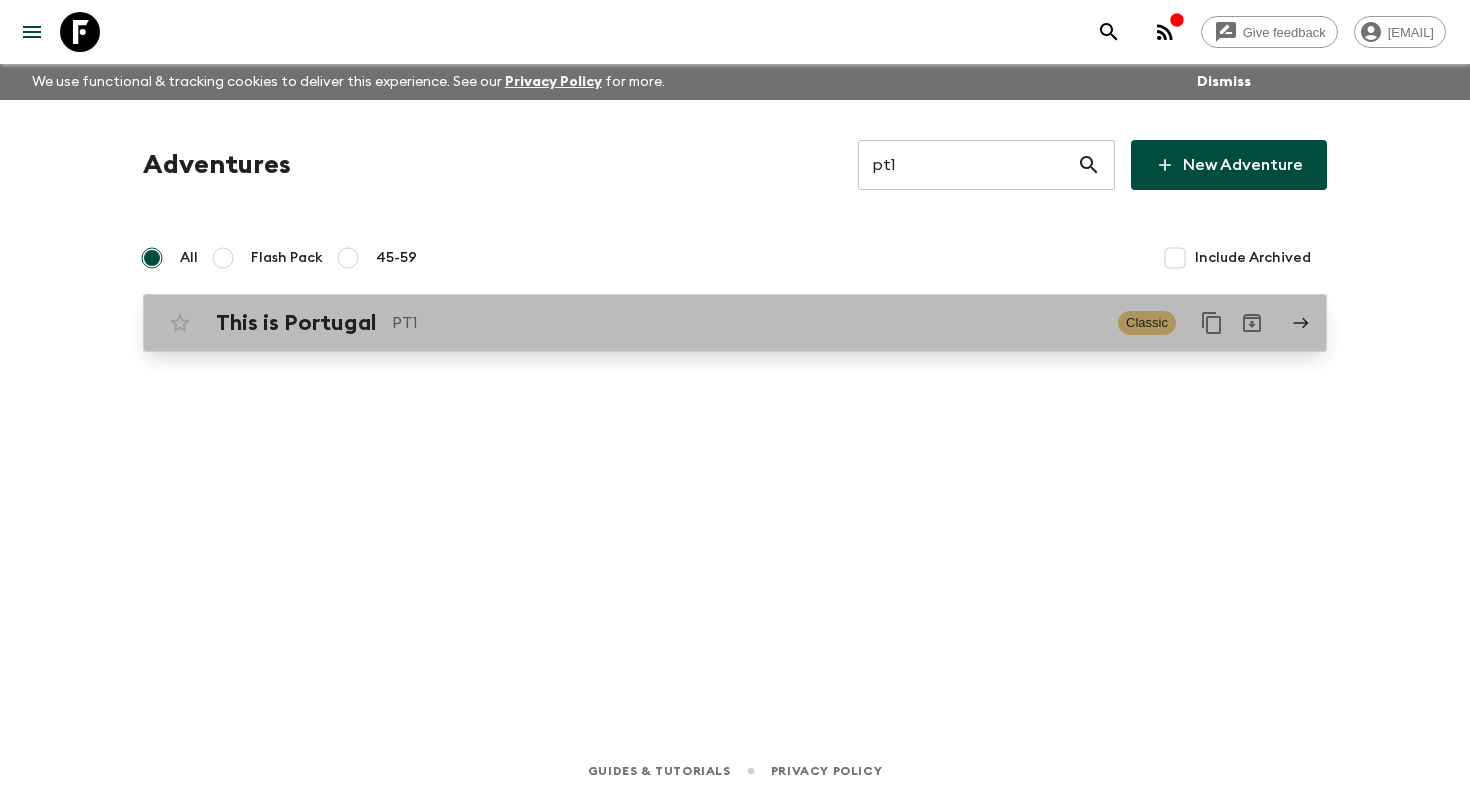 click on "This is Portugal PT1" at bounding box center (659, 323) 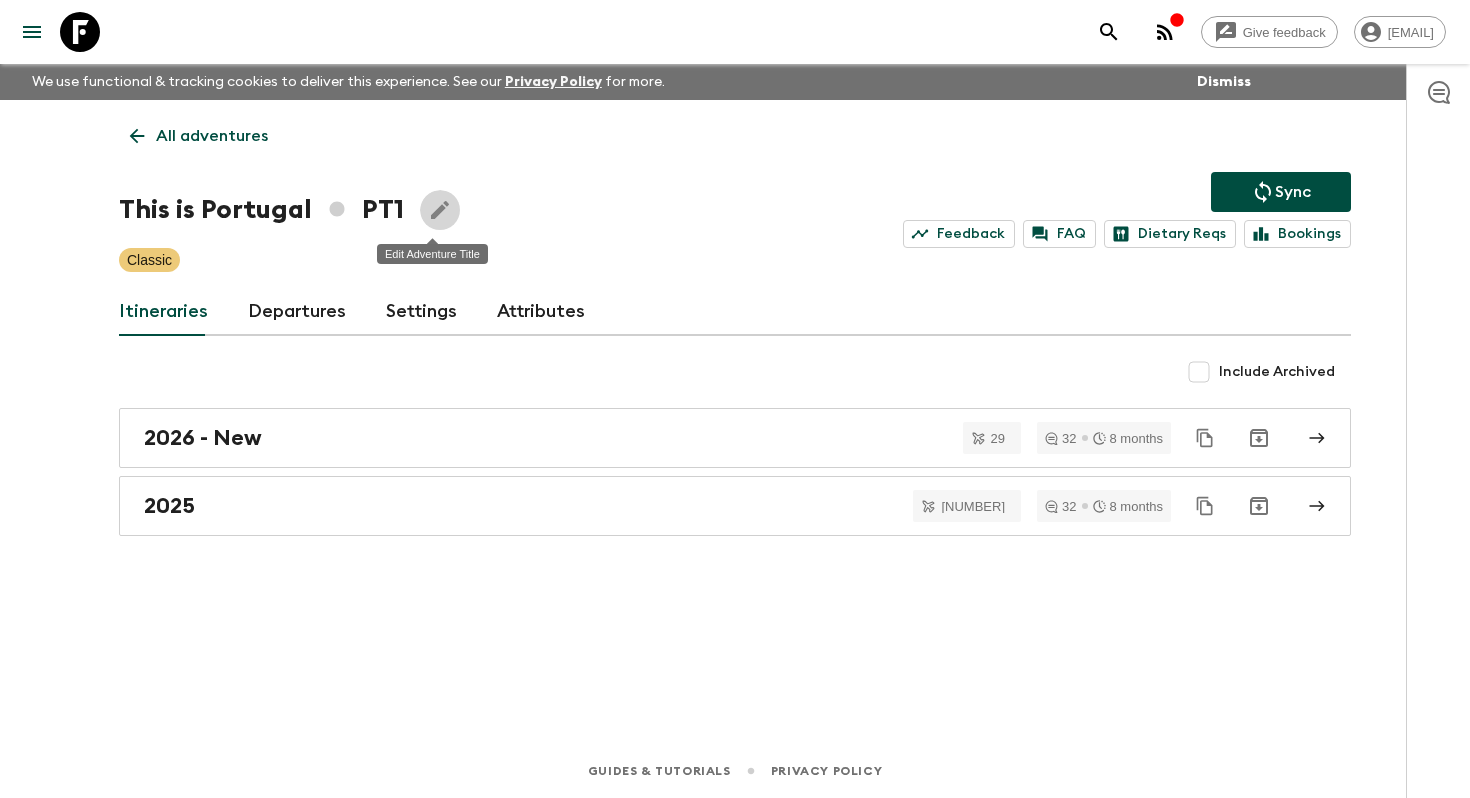 click 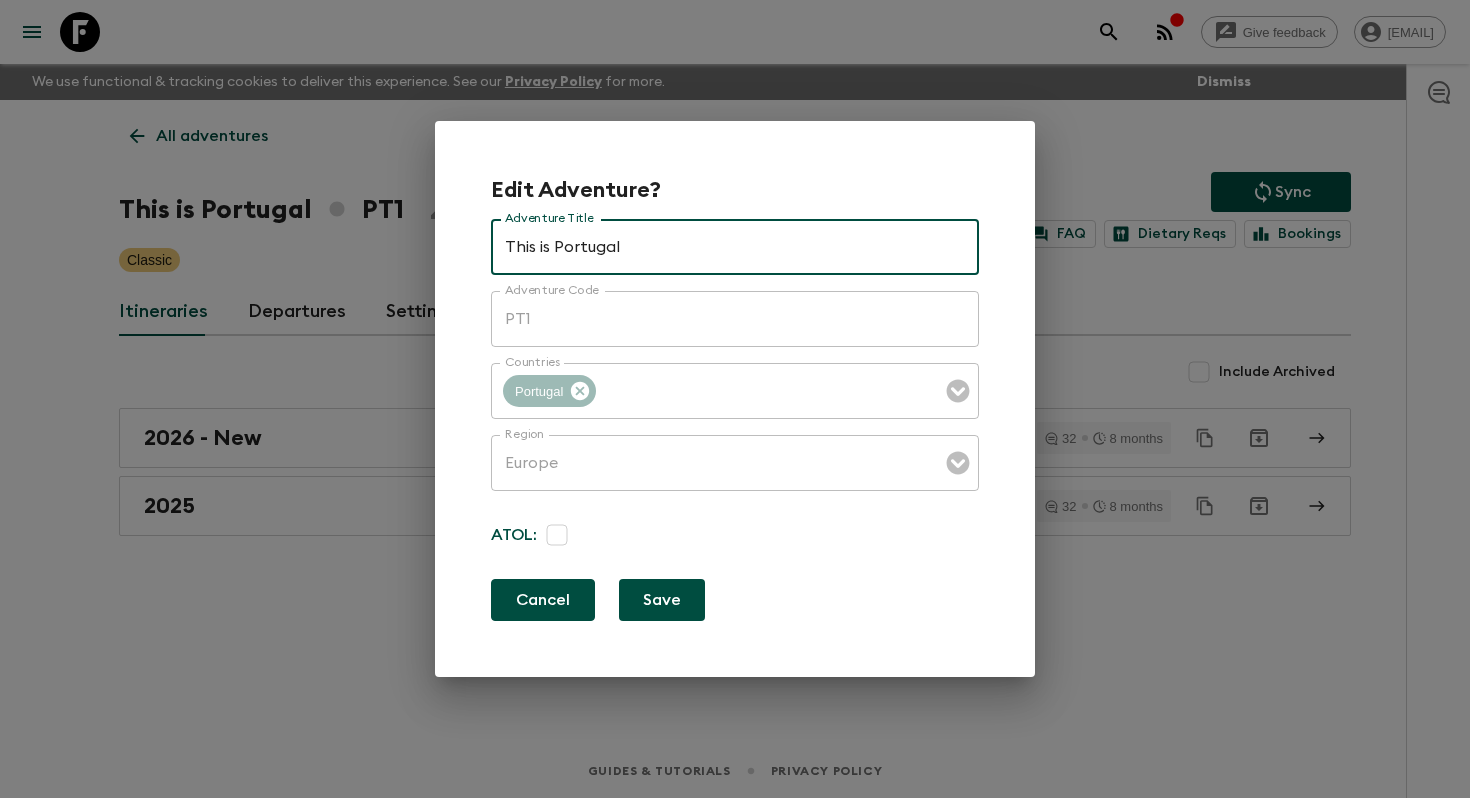 click on "Cancel" at bounding box center (543, 600) 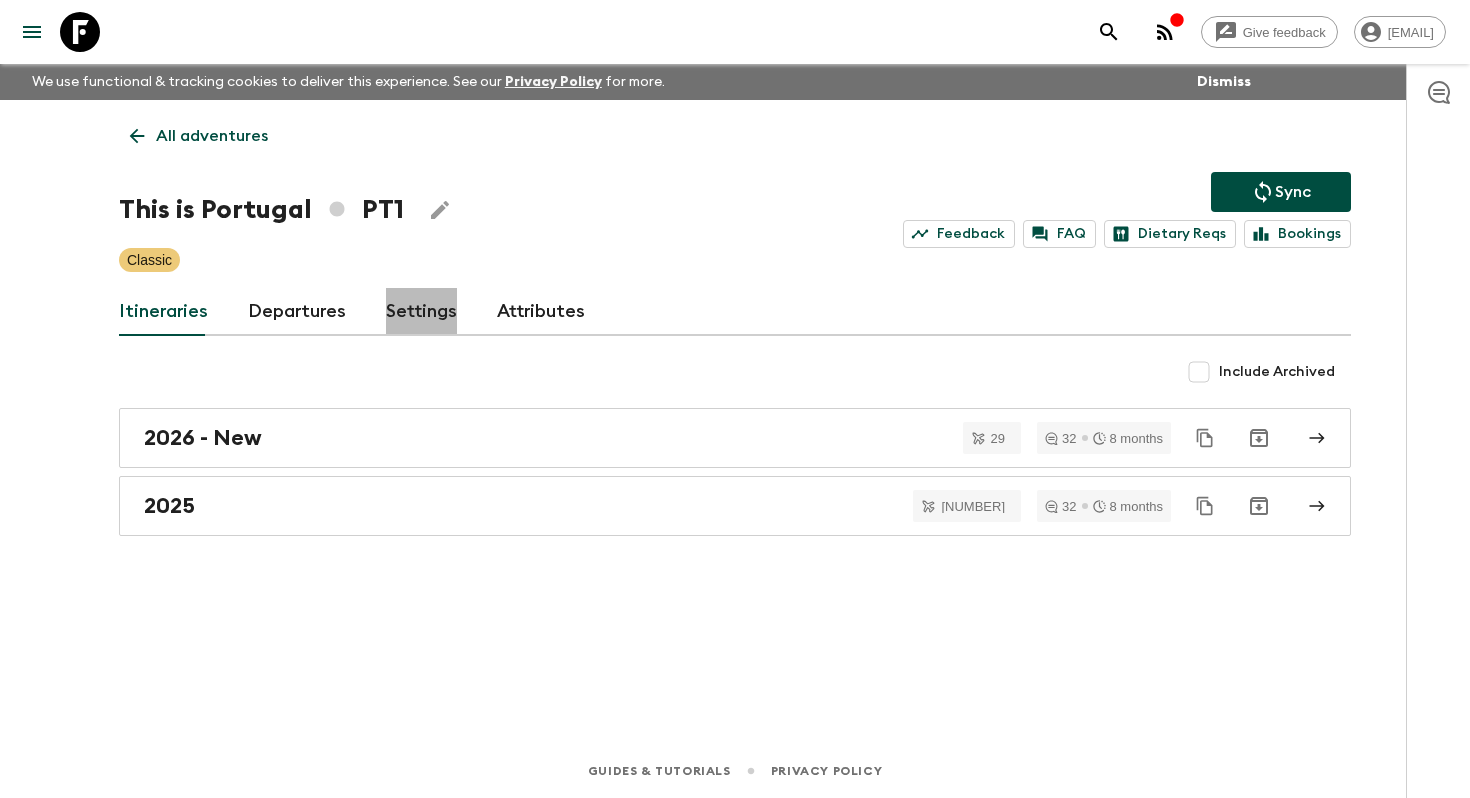 click on "Settings" at bounding box center [421, 312] 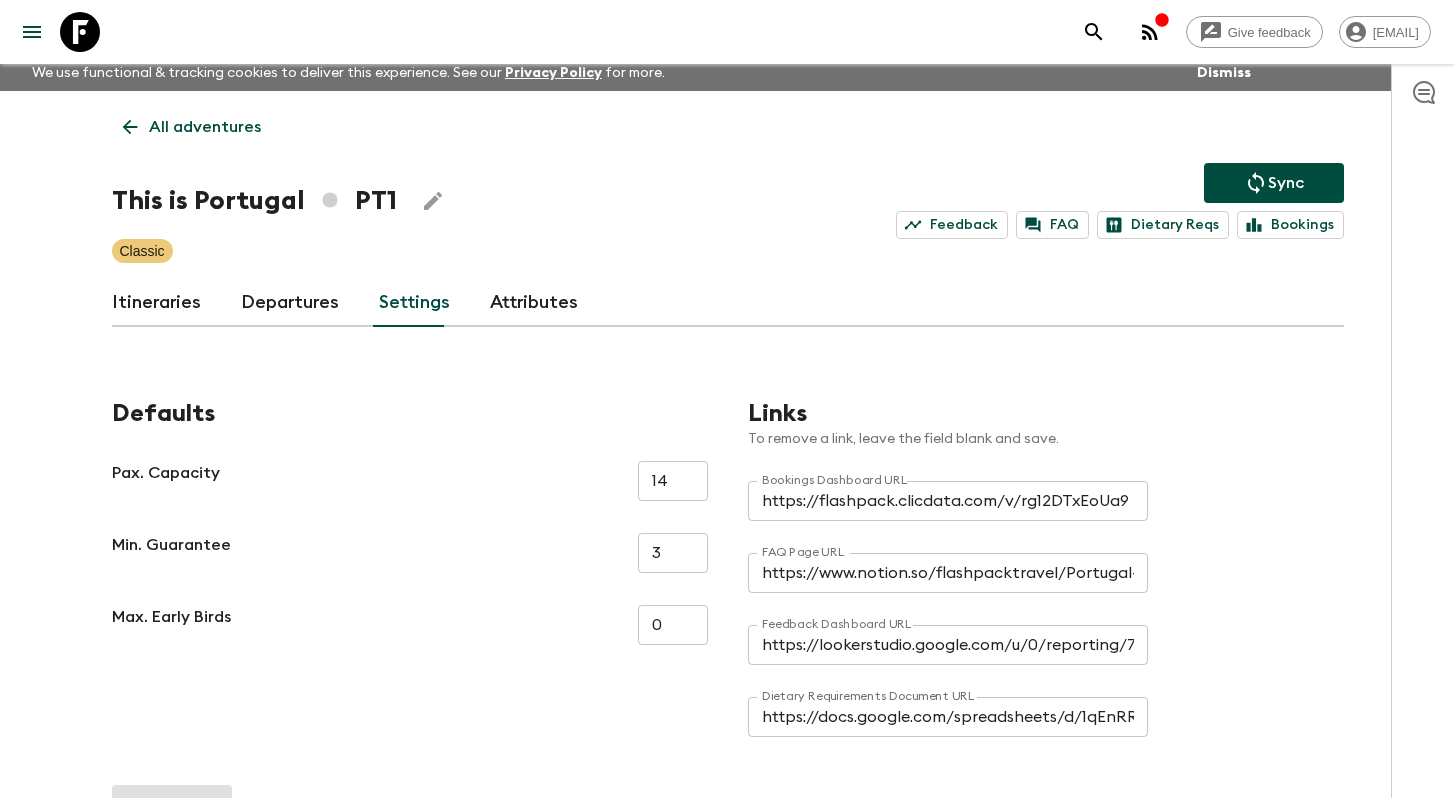 scroll, scrollTop: 0, scrollLeft: 0, axis: both 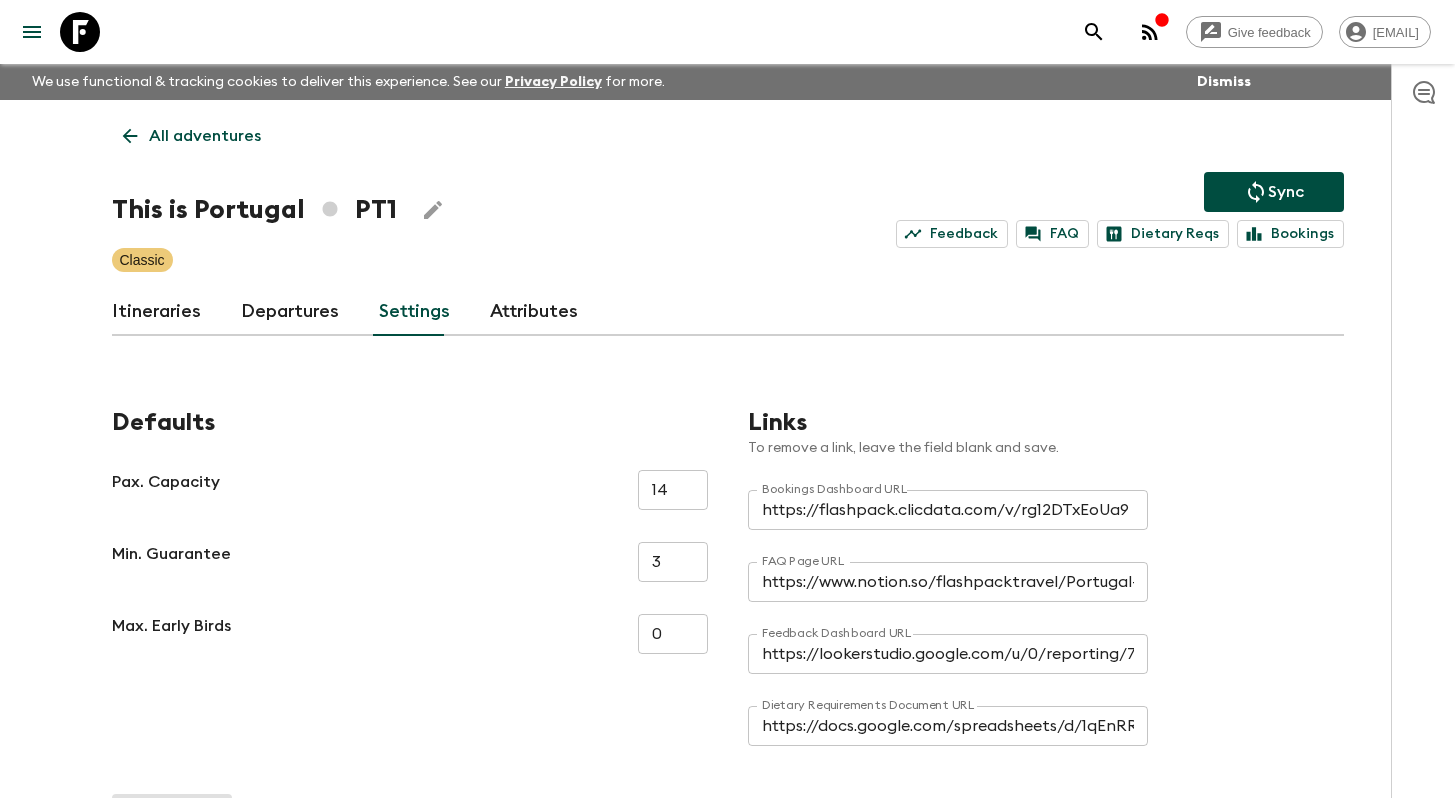 click on "Attributes" at bounding box center [534, 312] 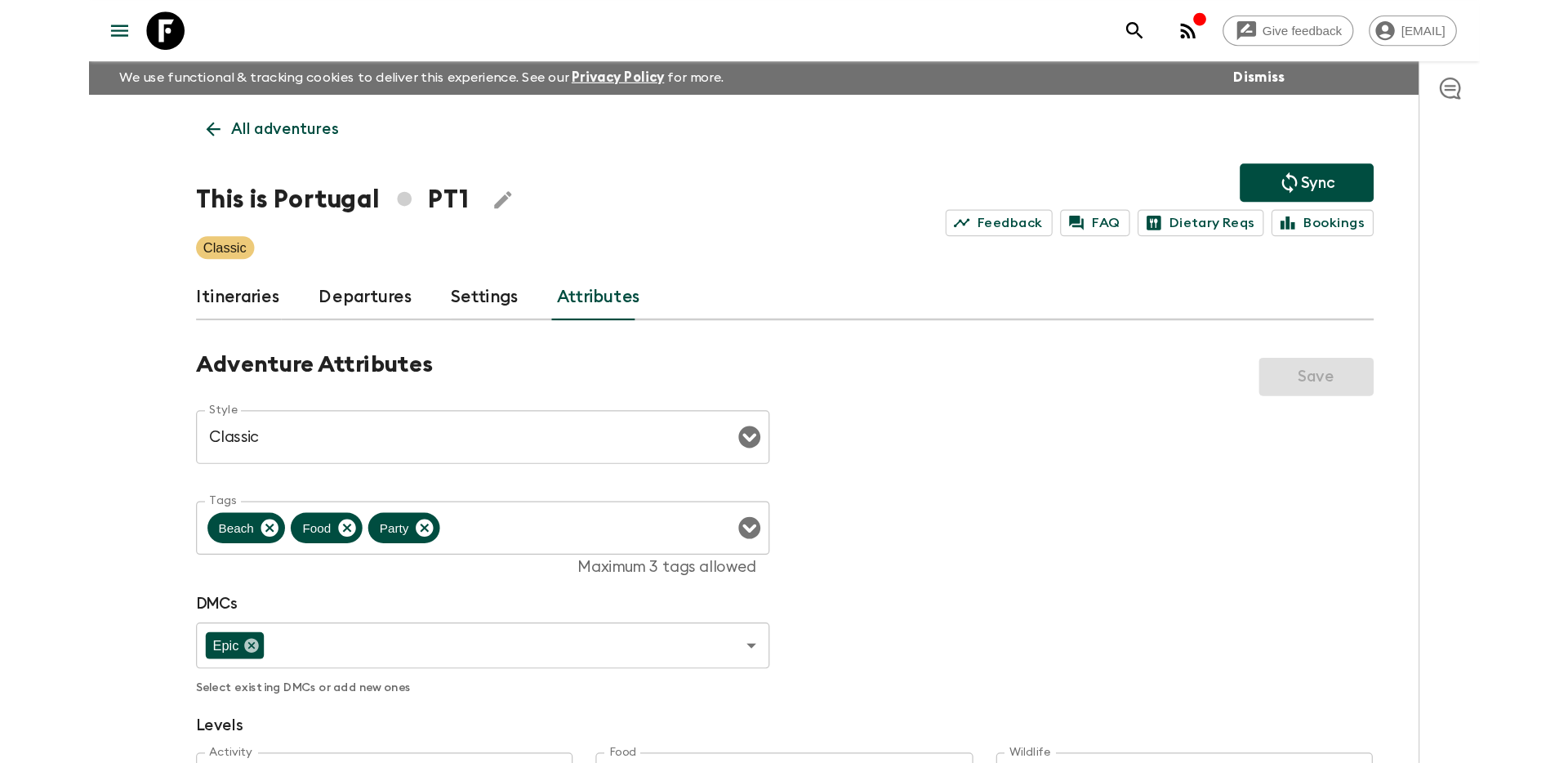 scroll, scrollTop: 0, scrollLeft: 0, axis: both 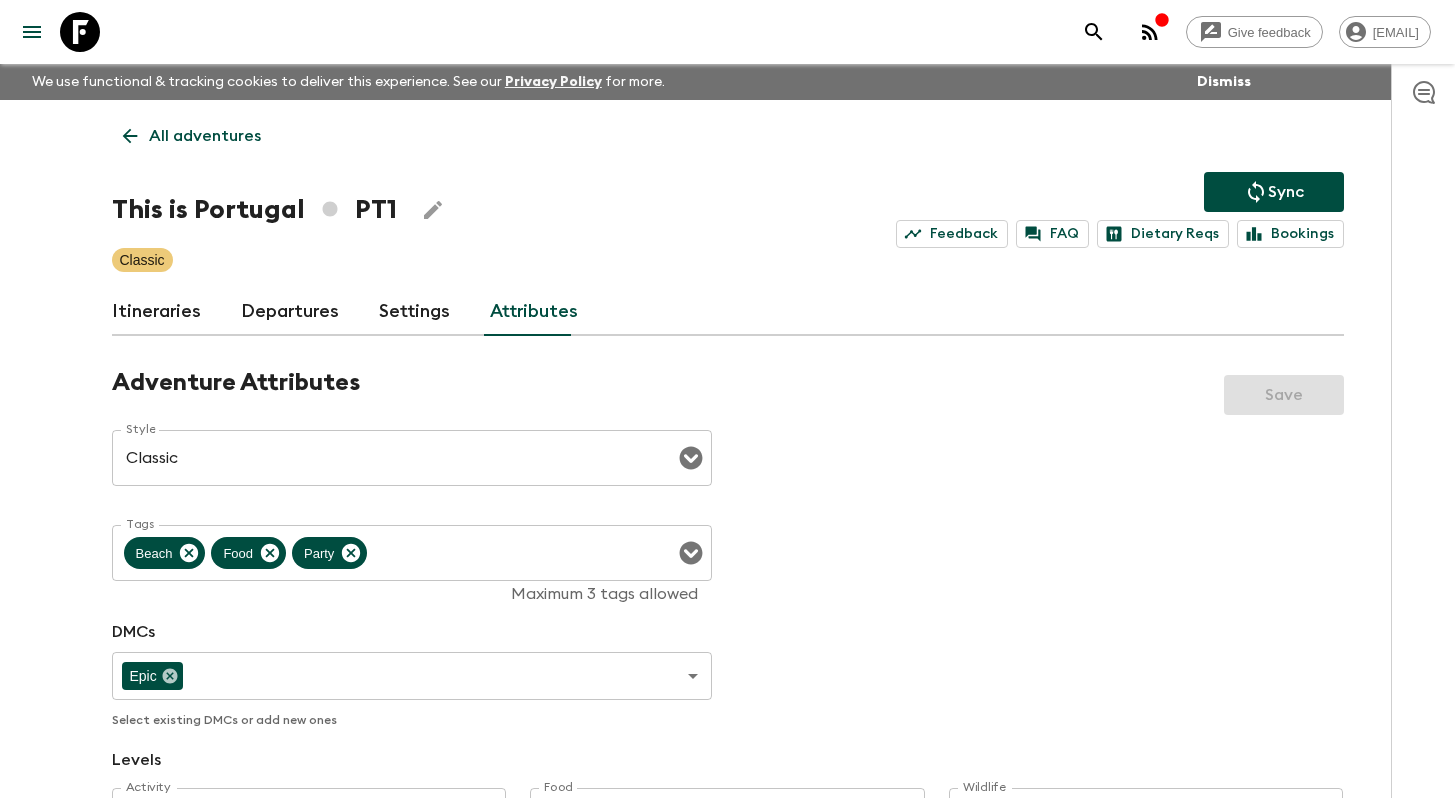 click on "Itineraries" at bounding box center [156, 312] 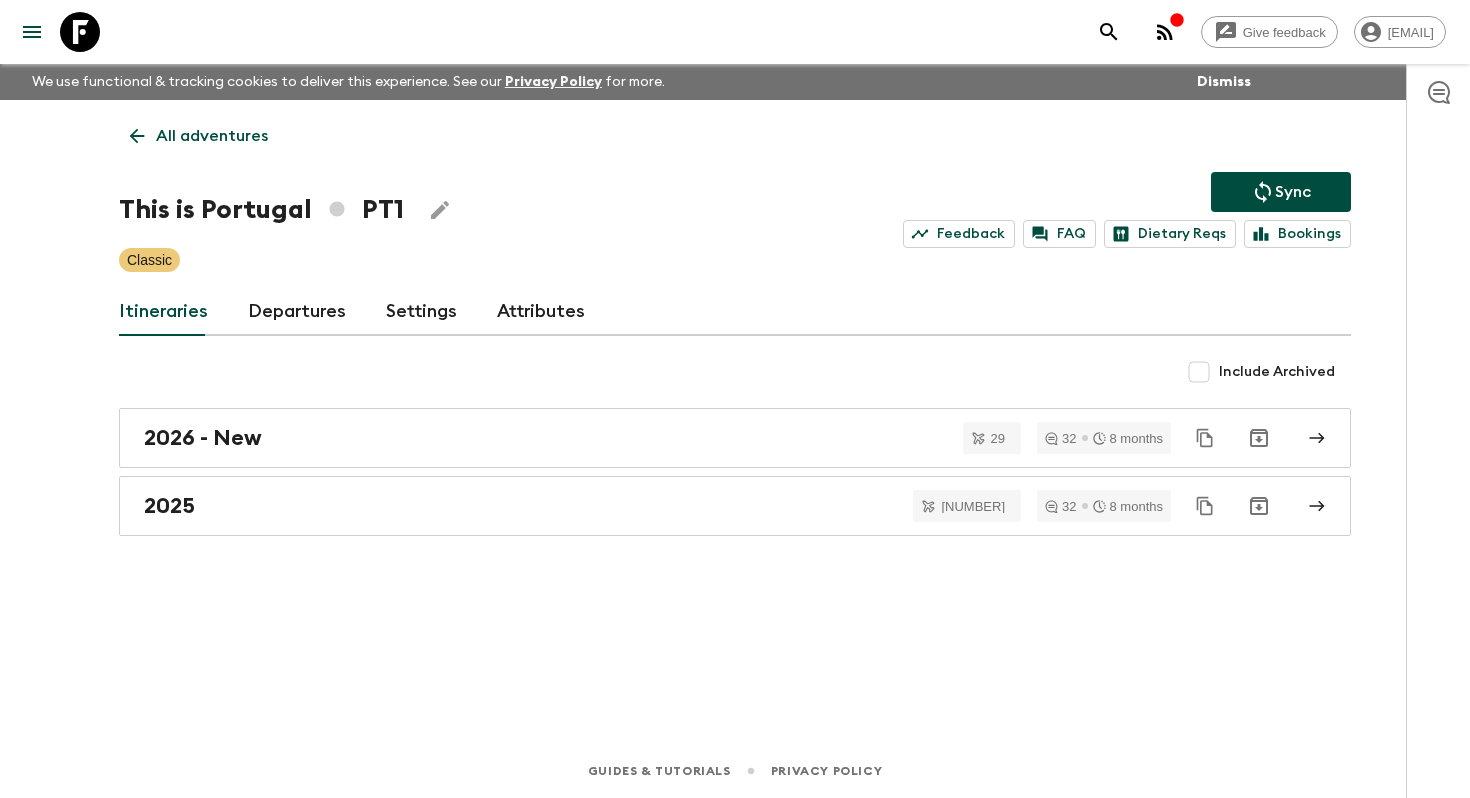 click 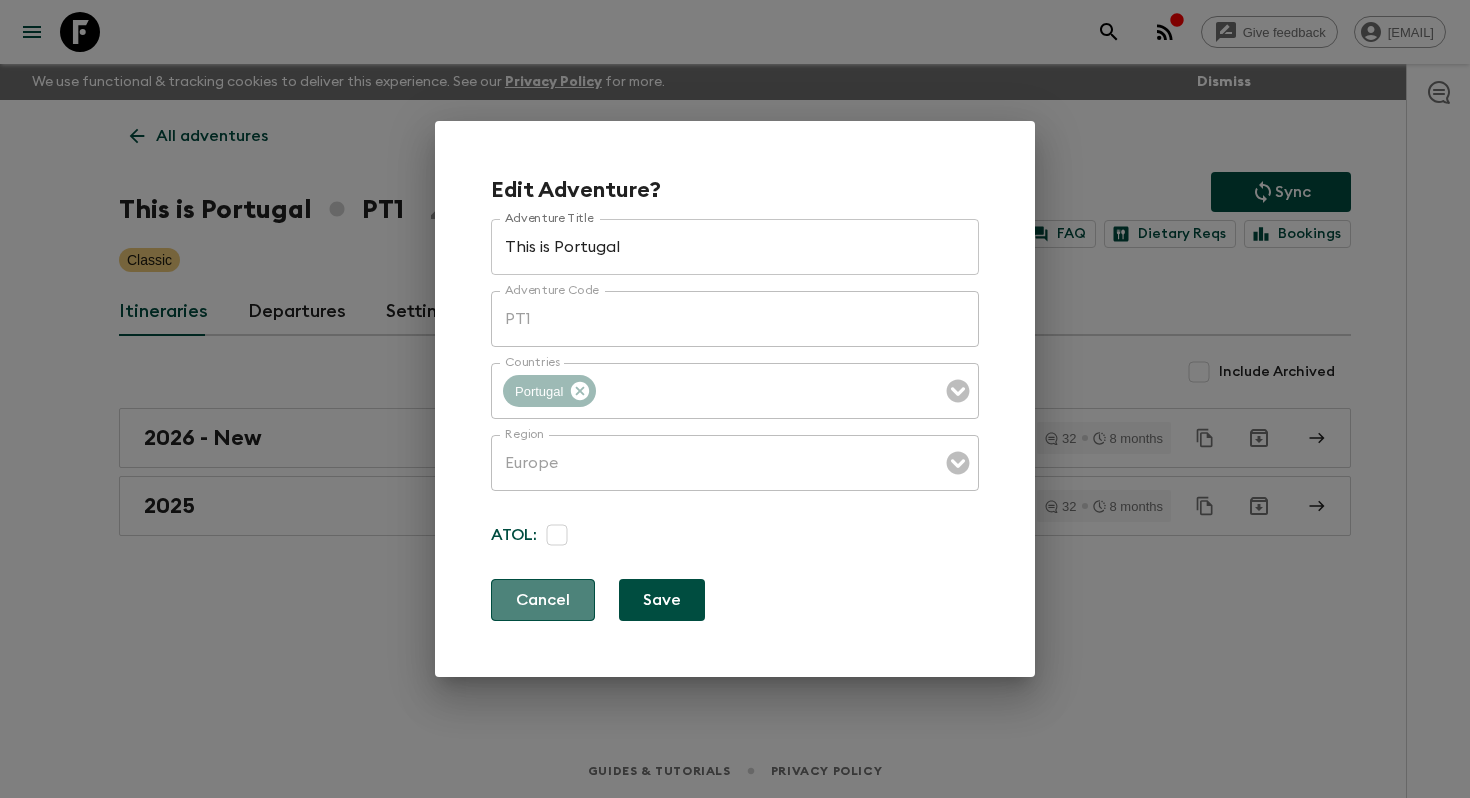 click on "Cancel" at bounding box center (543, 600) 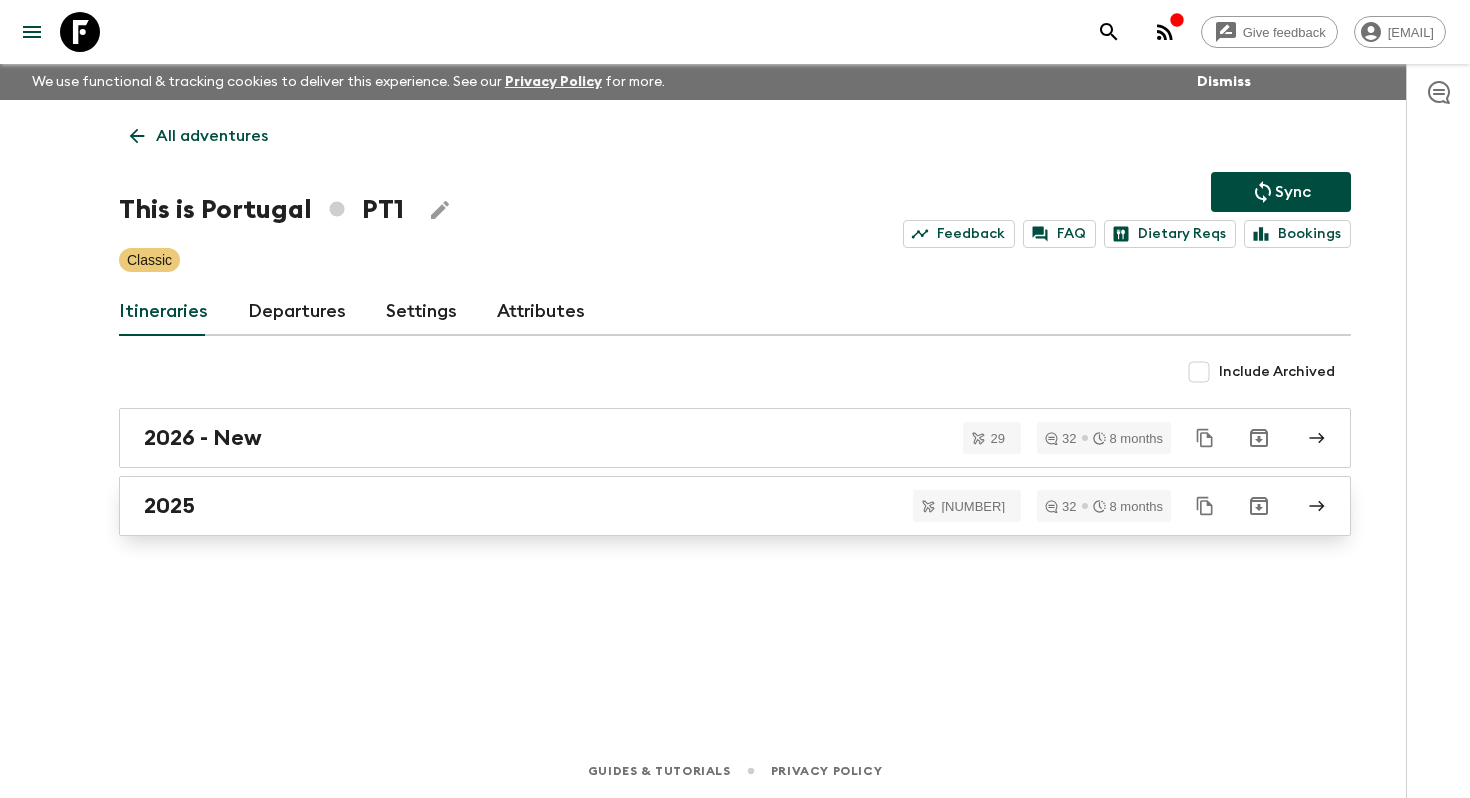 click on "2025" at bounding box center (716, 506) 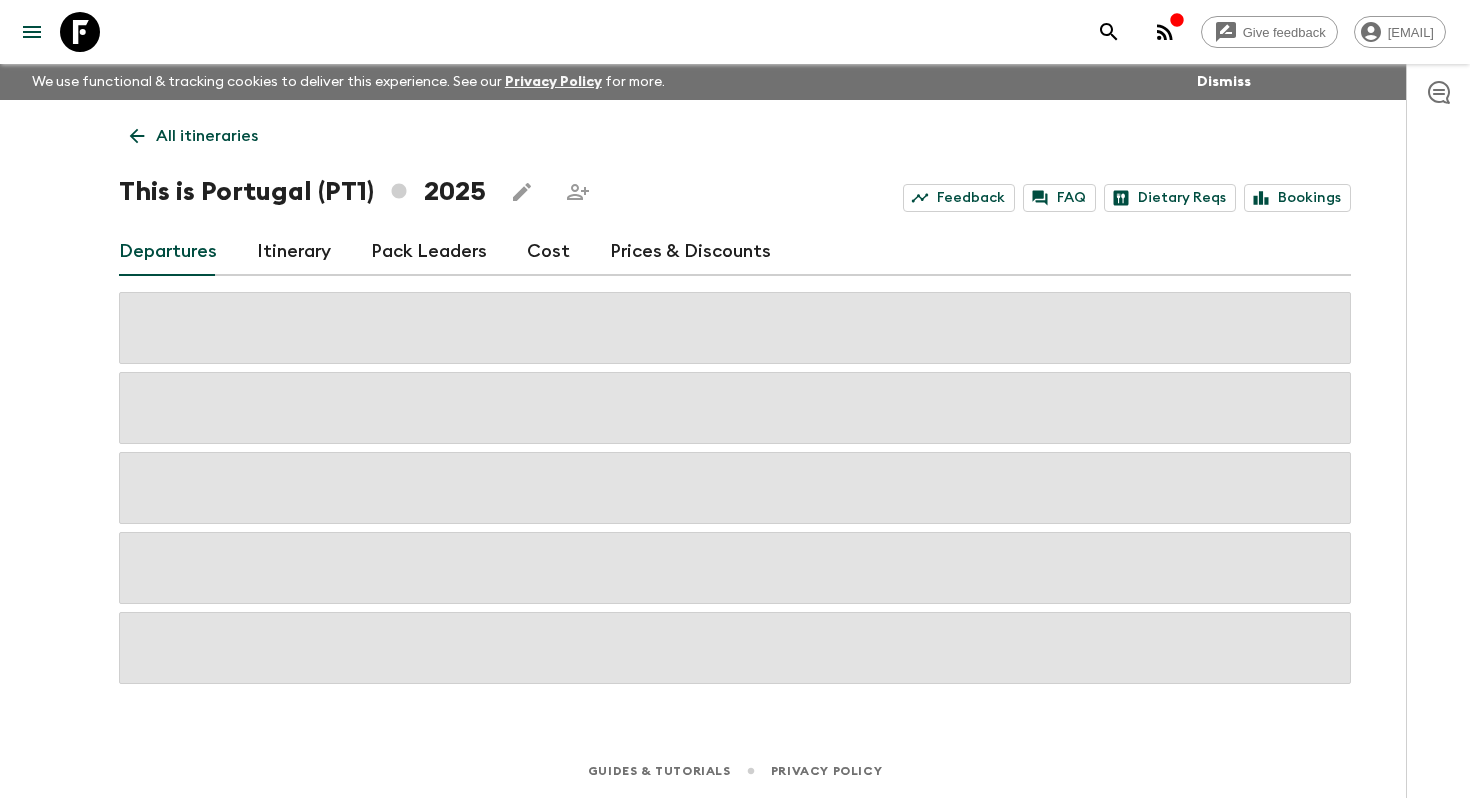 click 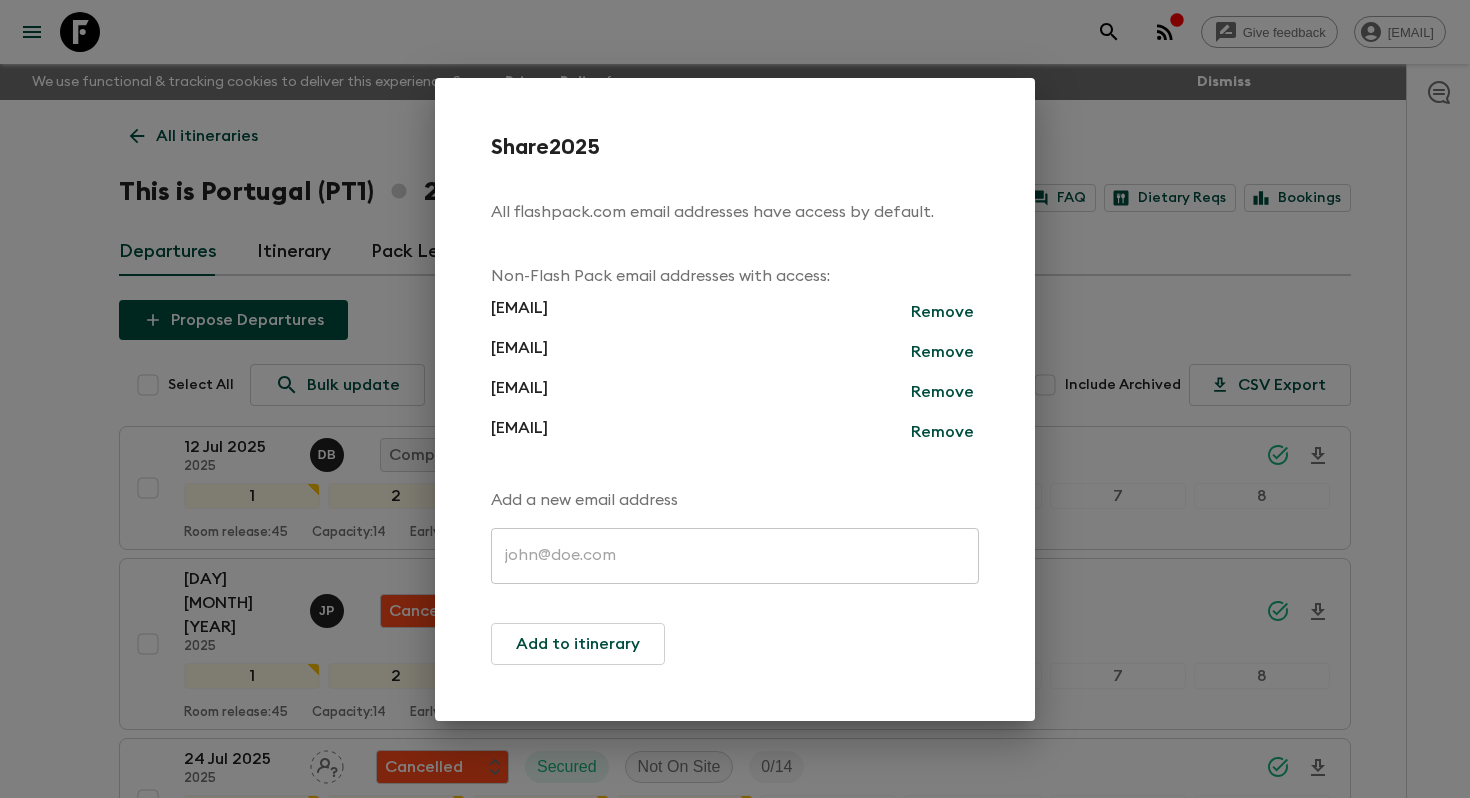 click at bounding box center (735, 556) 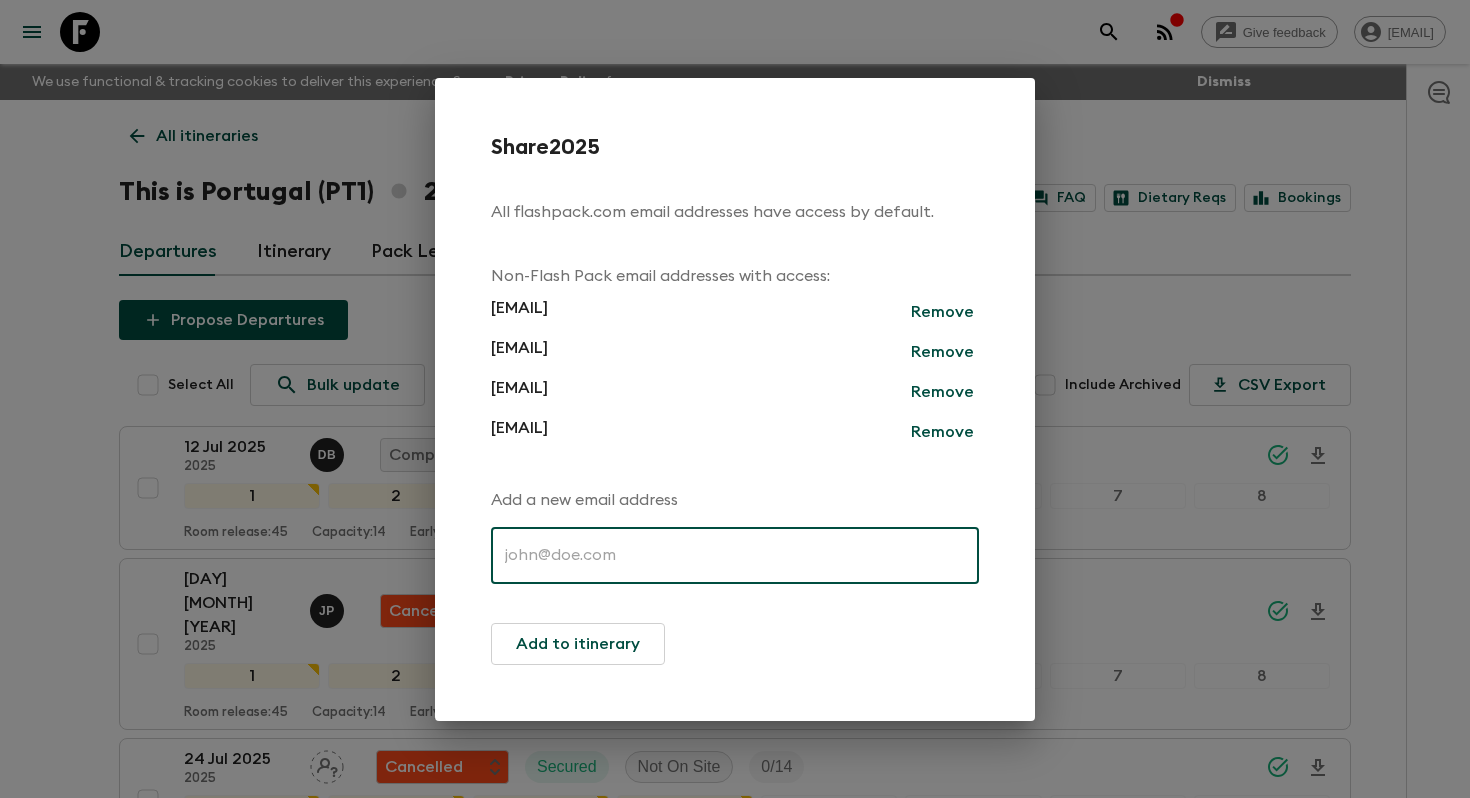 paste on "[EMAIL]" 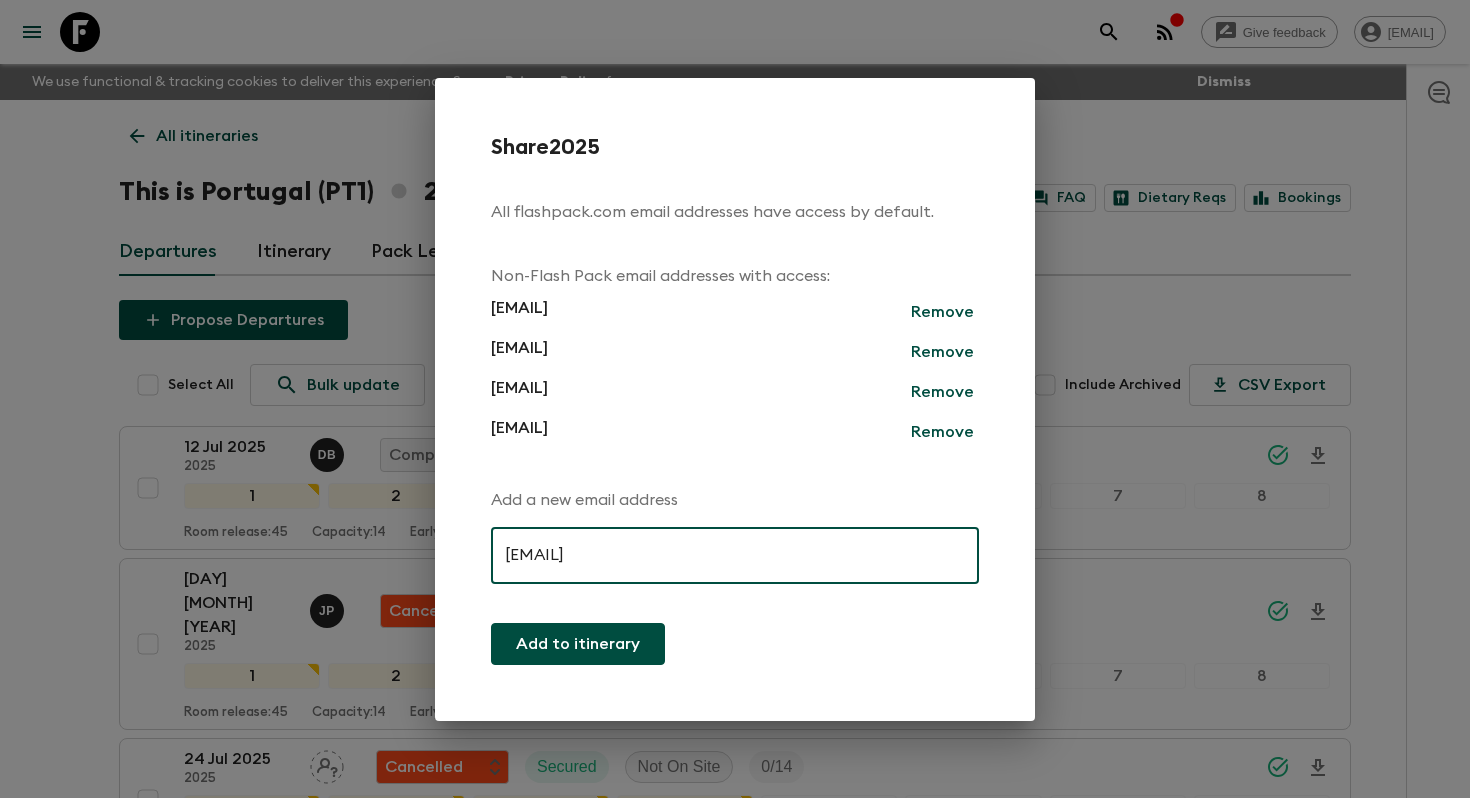 type on "[EMAIL]" 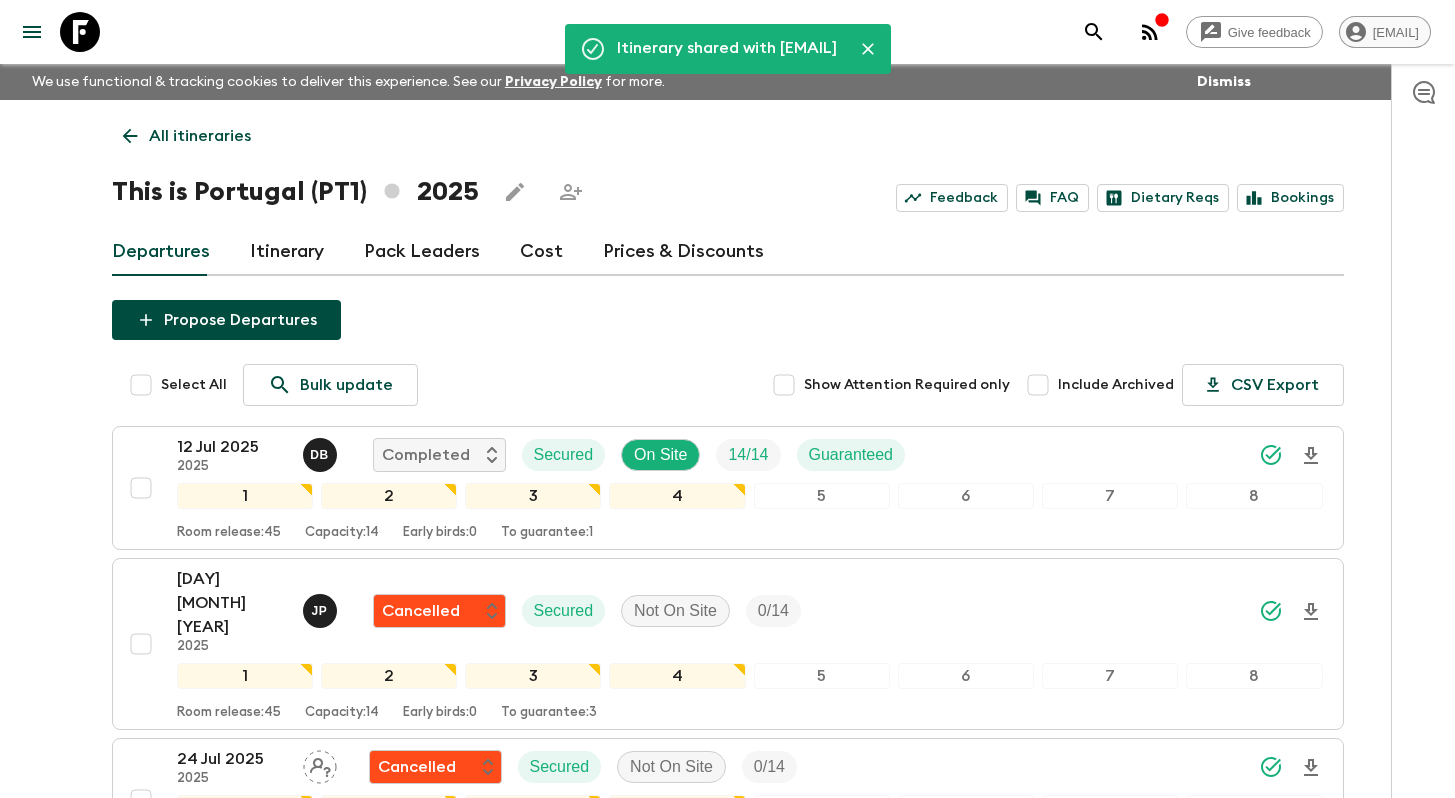 click on "[EMAIL]" at bounding box center [1396, 32] 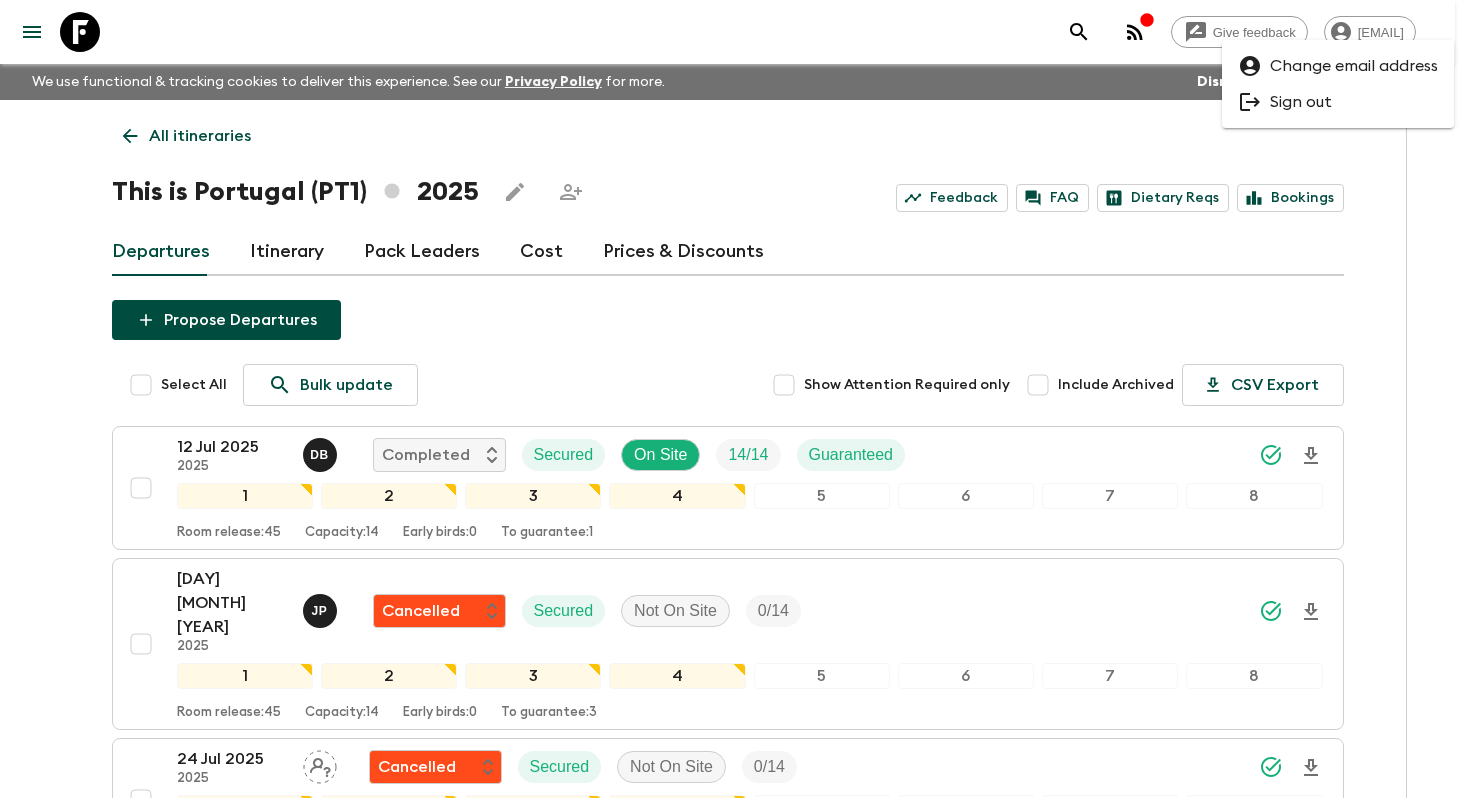 click on "Sign out" at bounding box center [1301, 102] 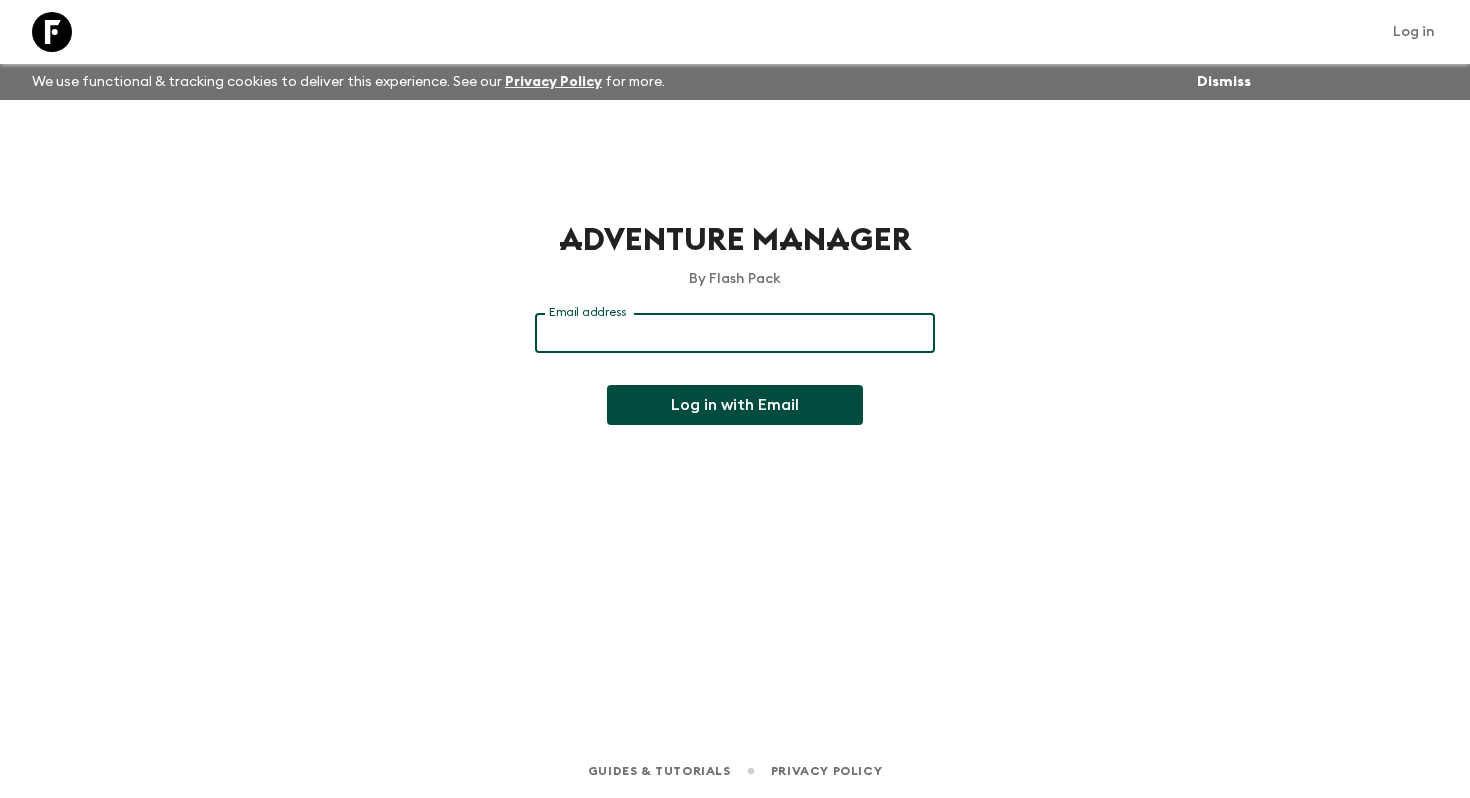 click on "Email address" at bounding box center (735, 333) 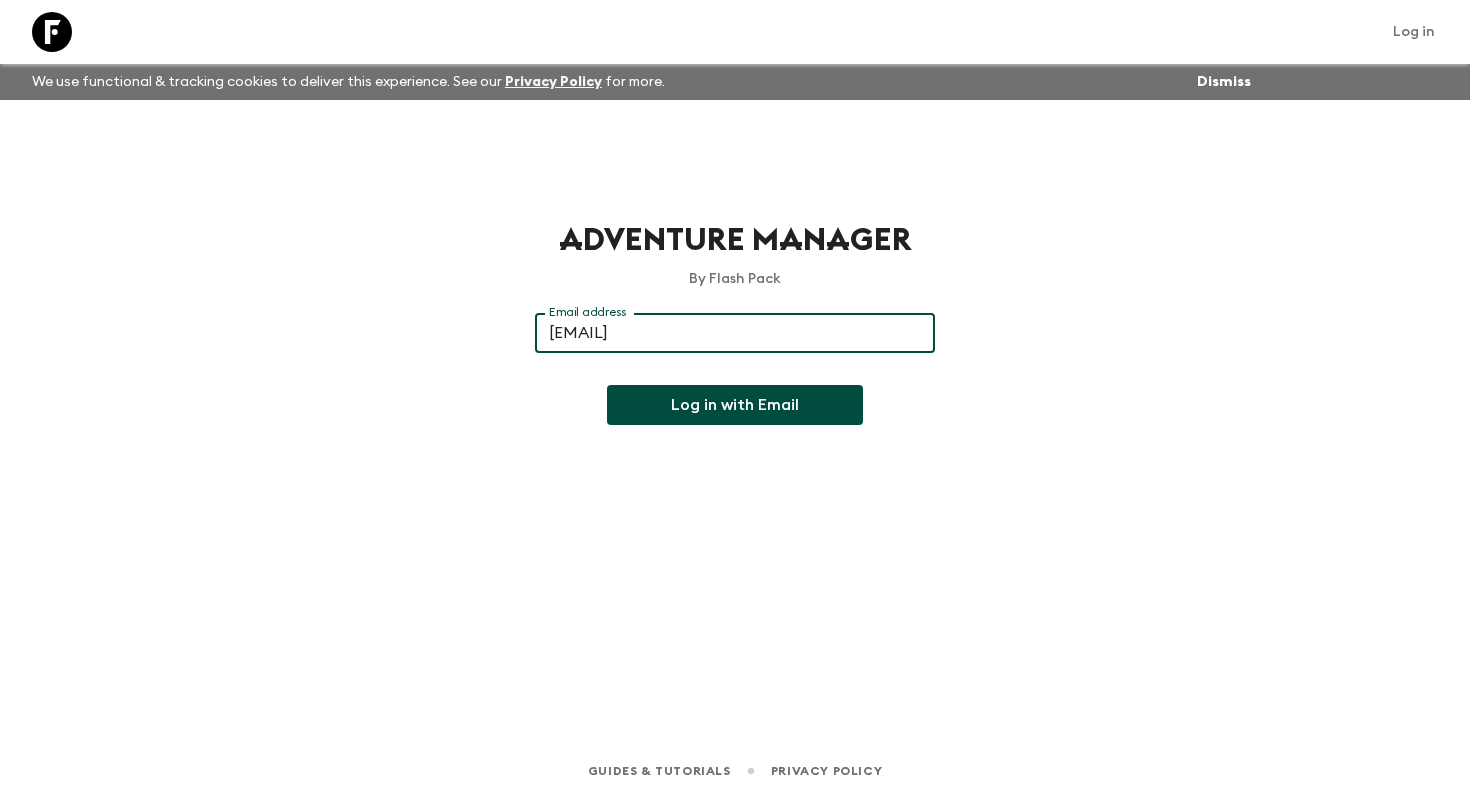 type on "[EMAIL]" 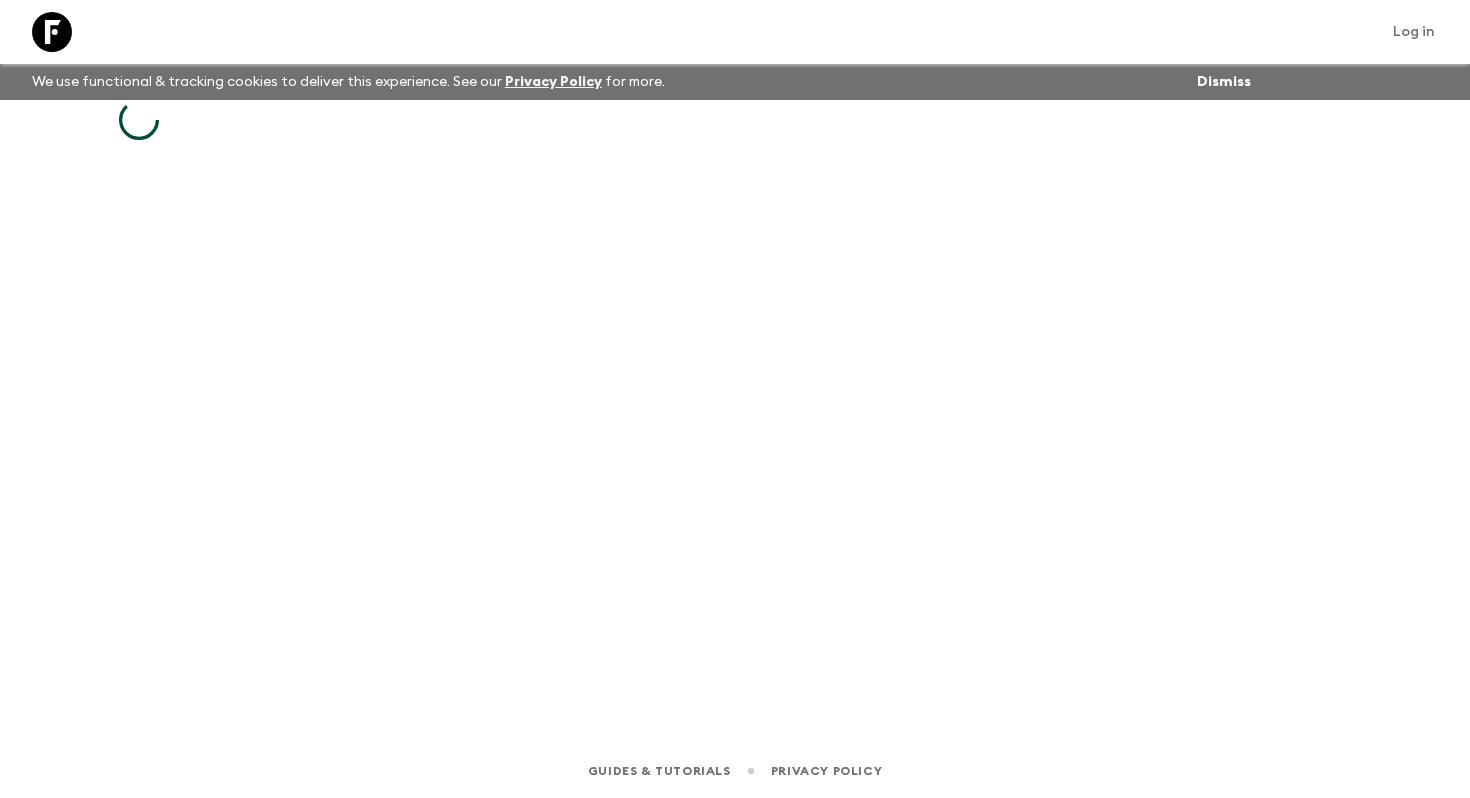 scroll, scrollTop: 0, scrollLeft: 0, axis: both 